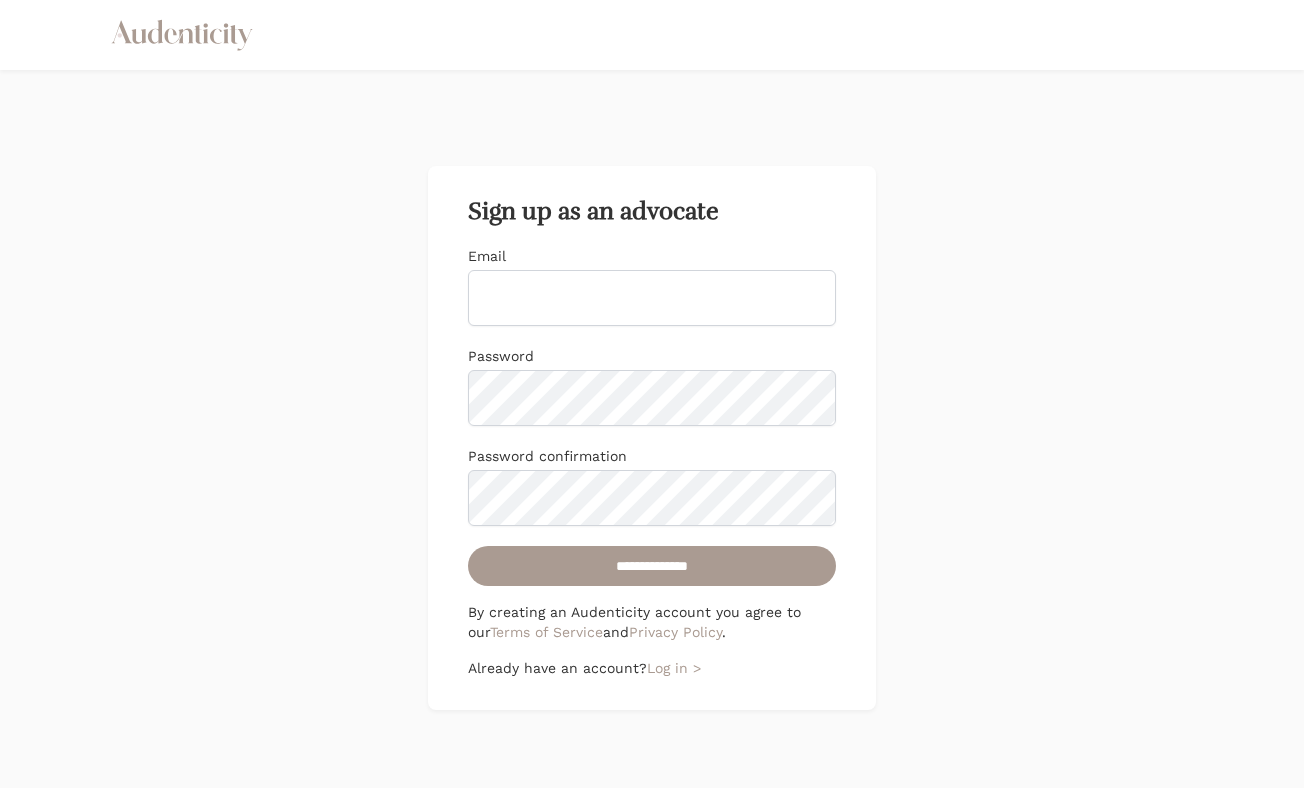scroll, scrollTop: 0, scrollLeft: 0, axis: both 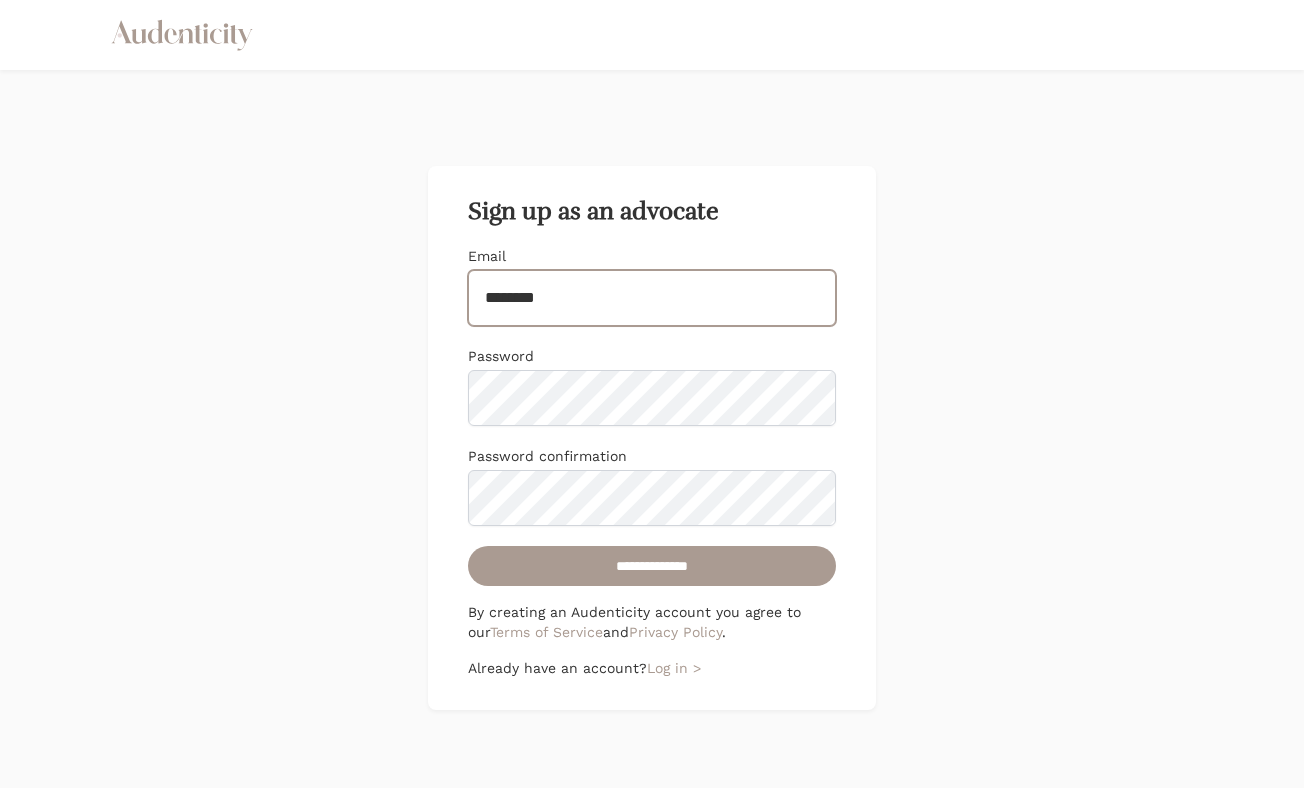 click on "********" at bounding box center (652, 298) 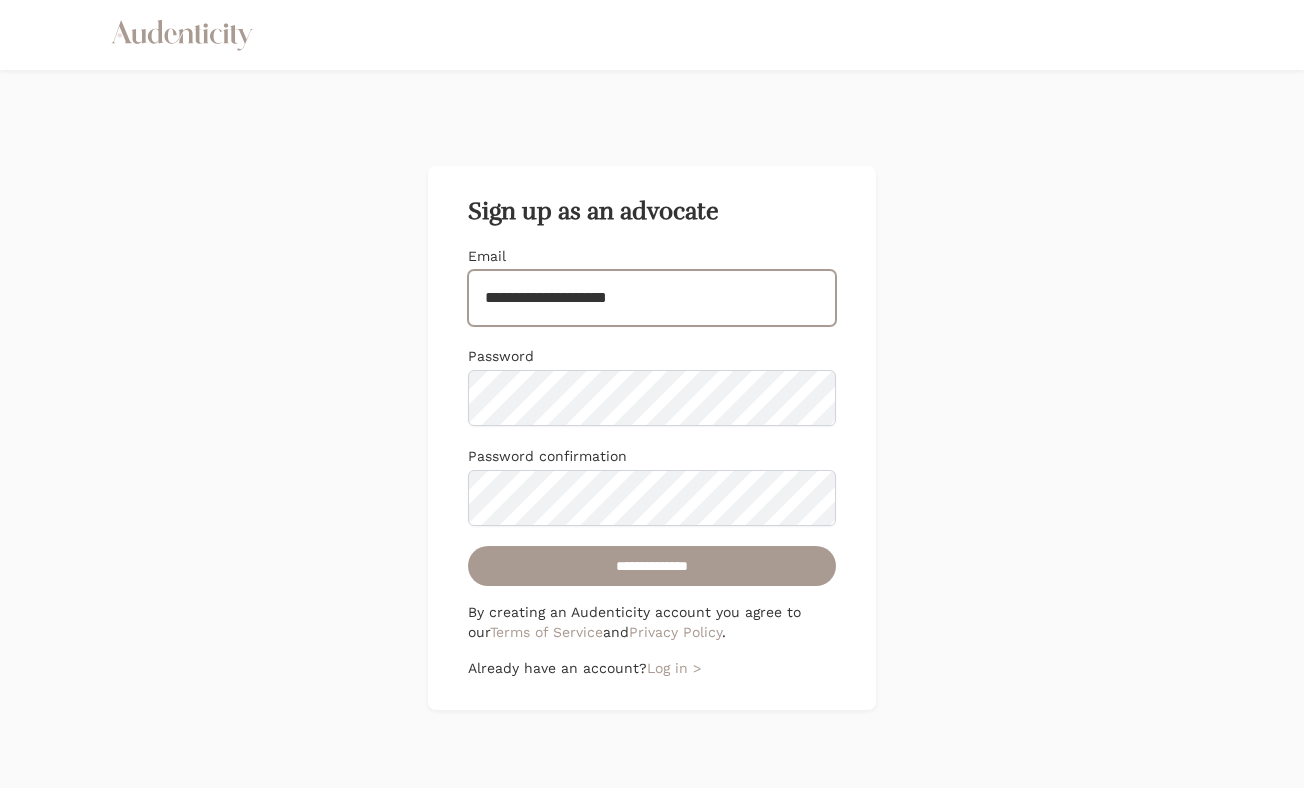 type on "**********" 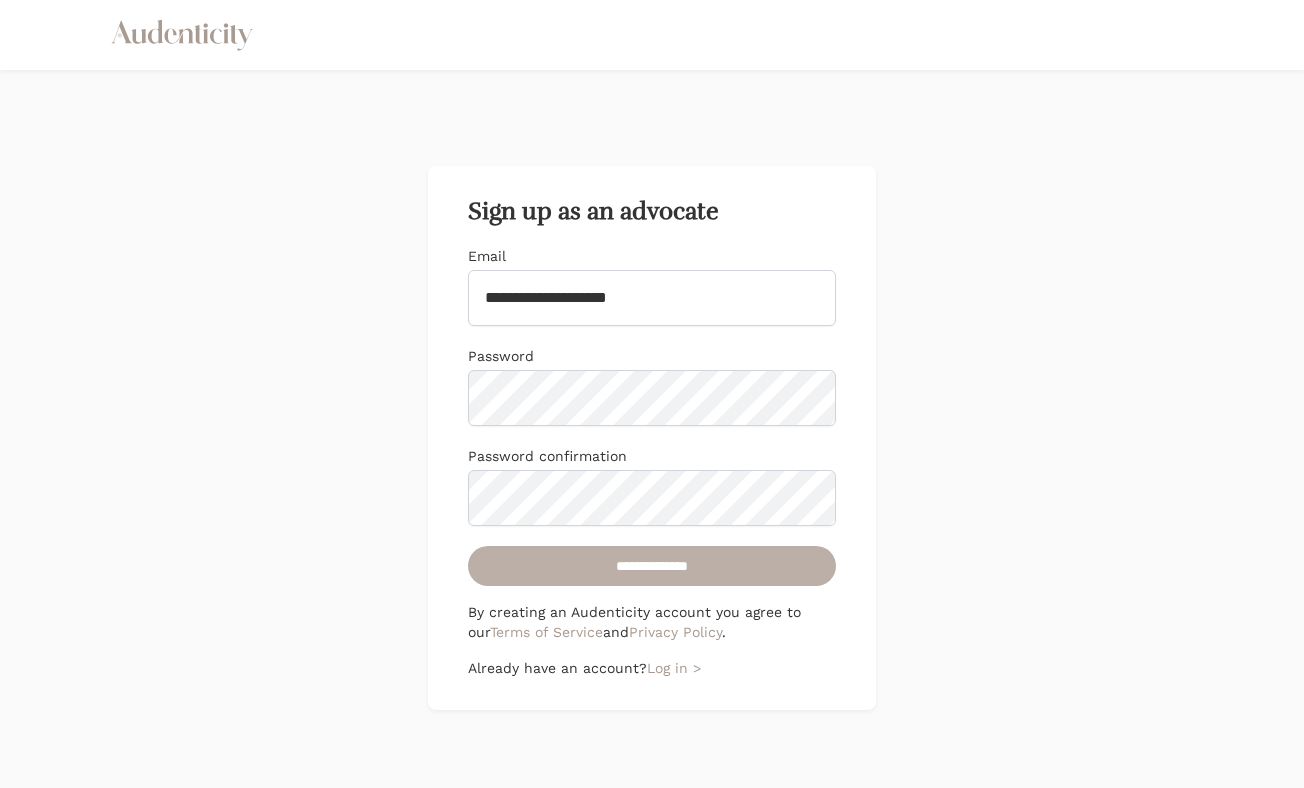 click on "**********" at bounding box center (652, 566) 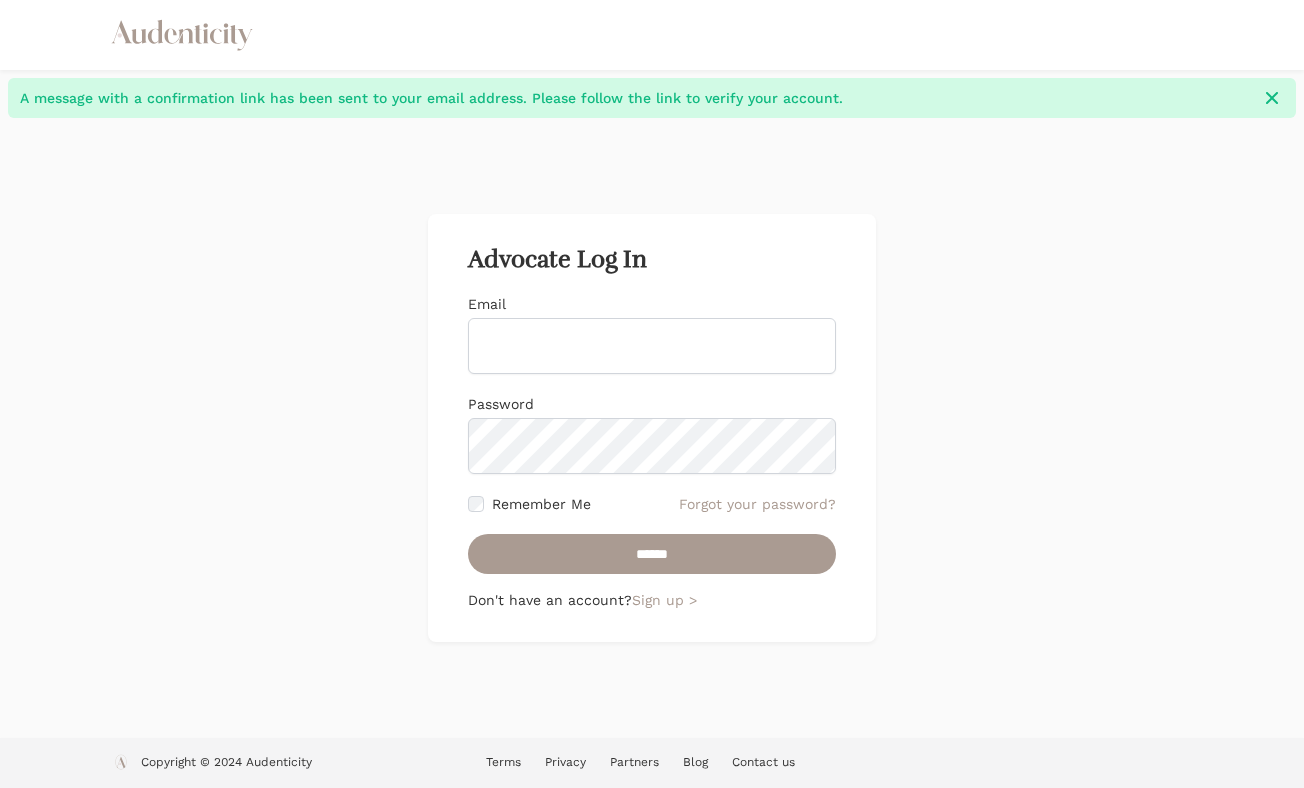 scroll, scrollTop: 0, scrollLeft: 0, axis: both 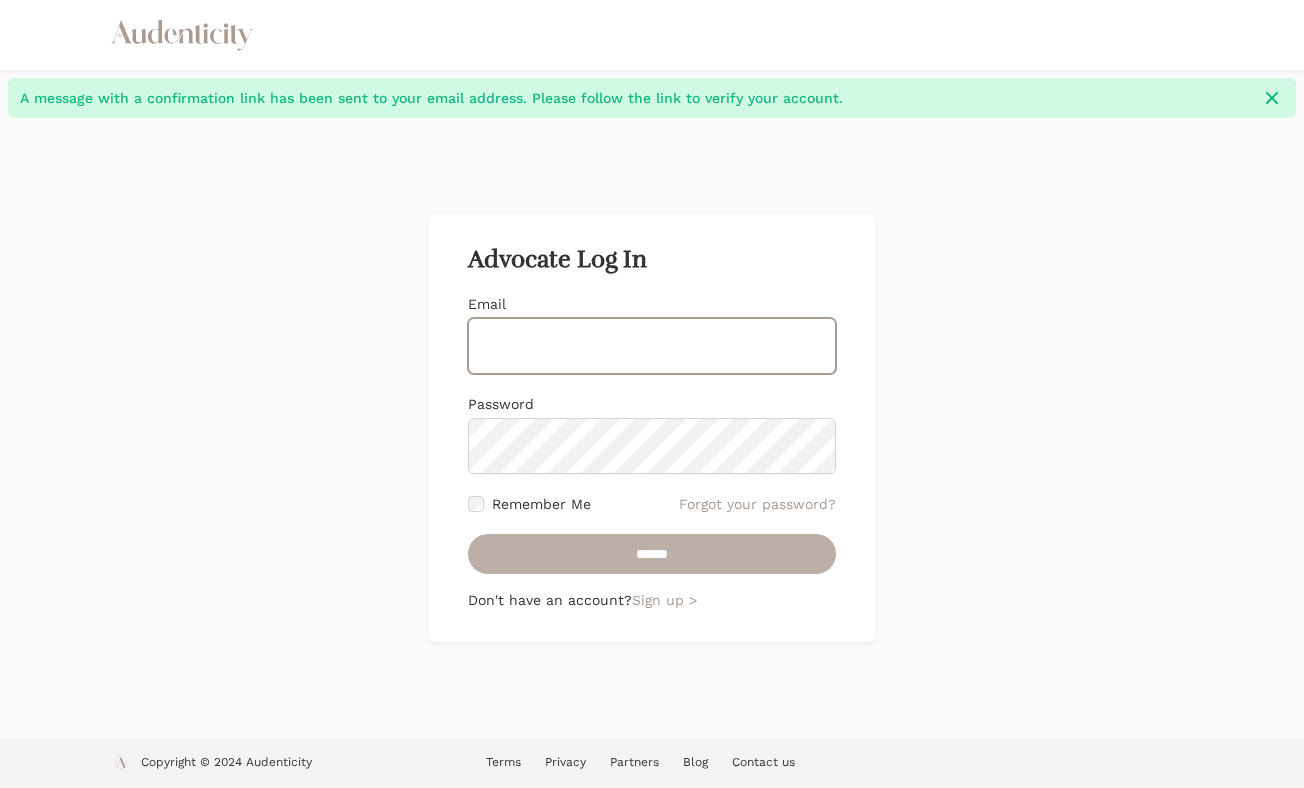 type on "**********" 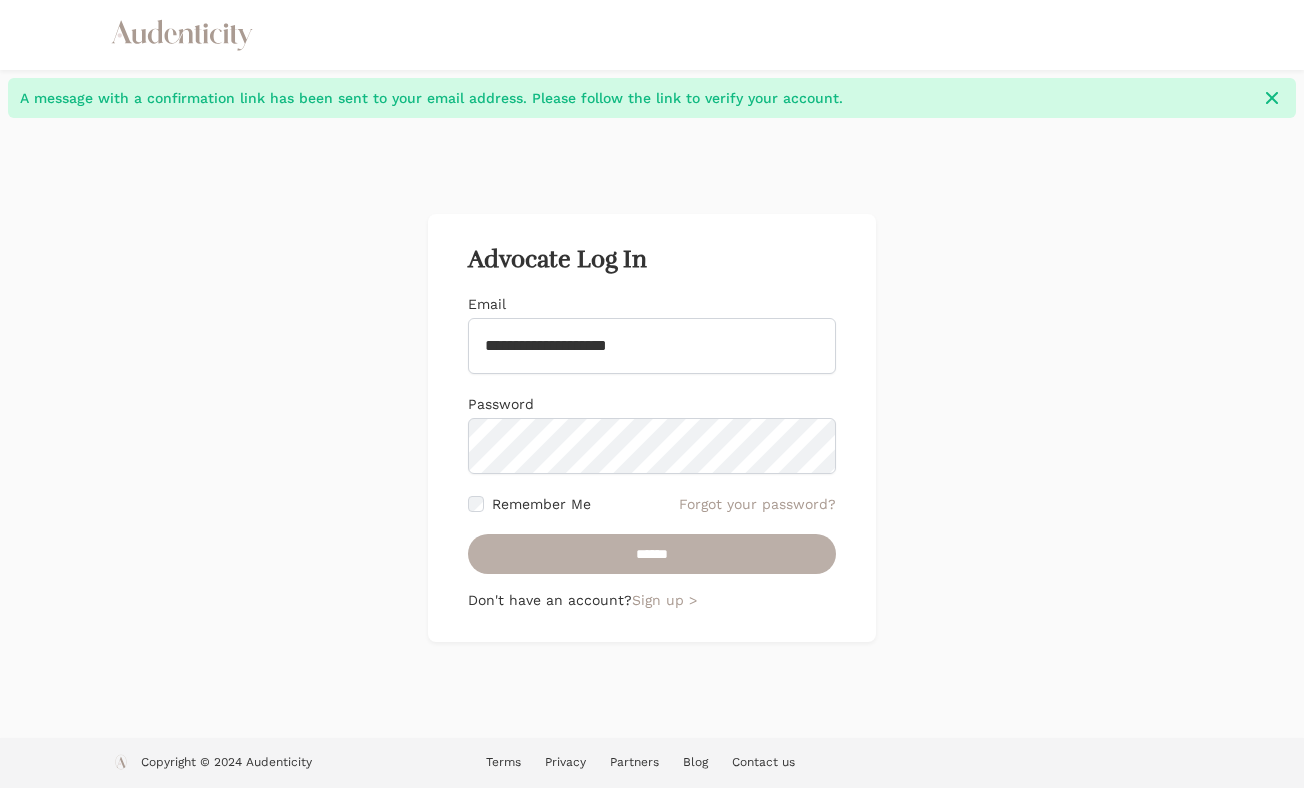 click on "******" at bounding box center [652, 554] 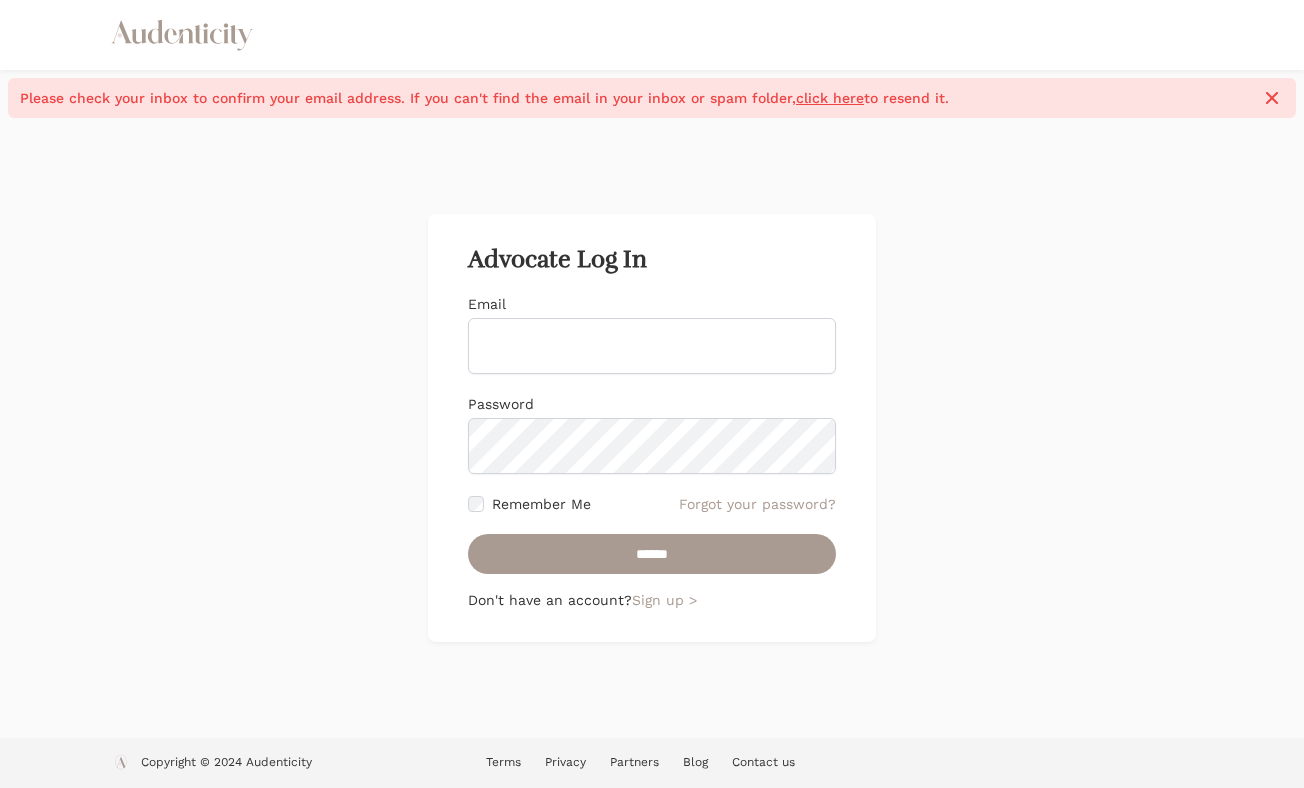 scroll, scrollTop: 0, scrollLeft: 0, axis: both 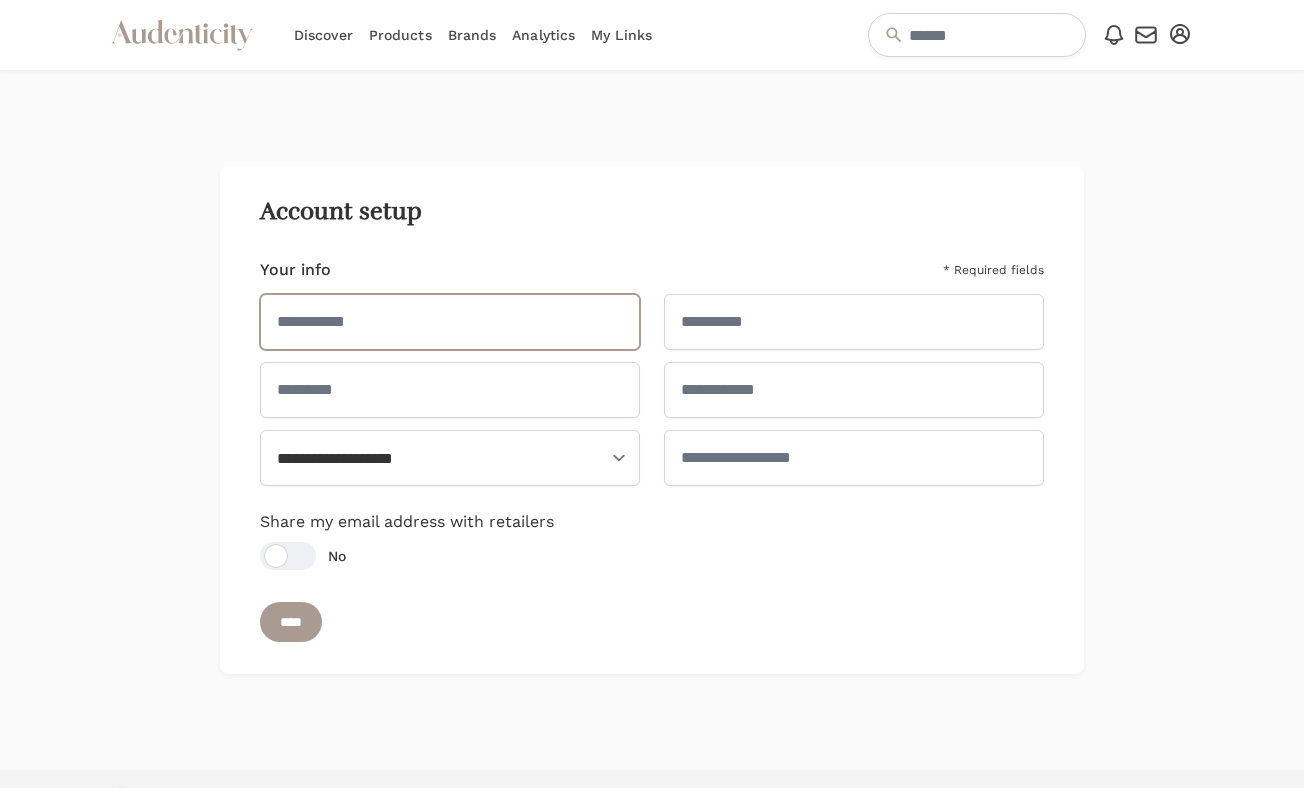 click at bounding box center [450, 322] 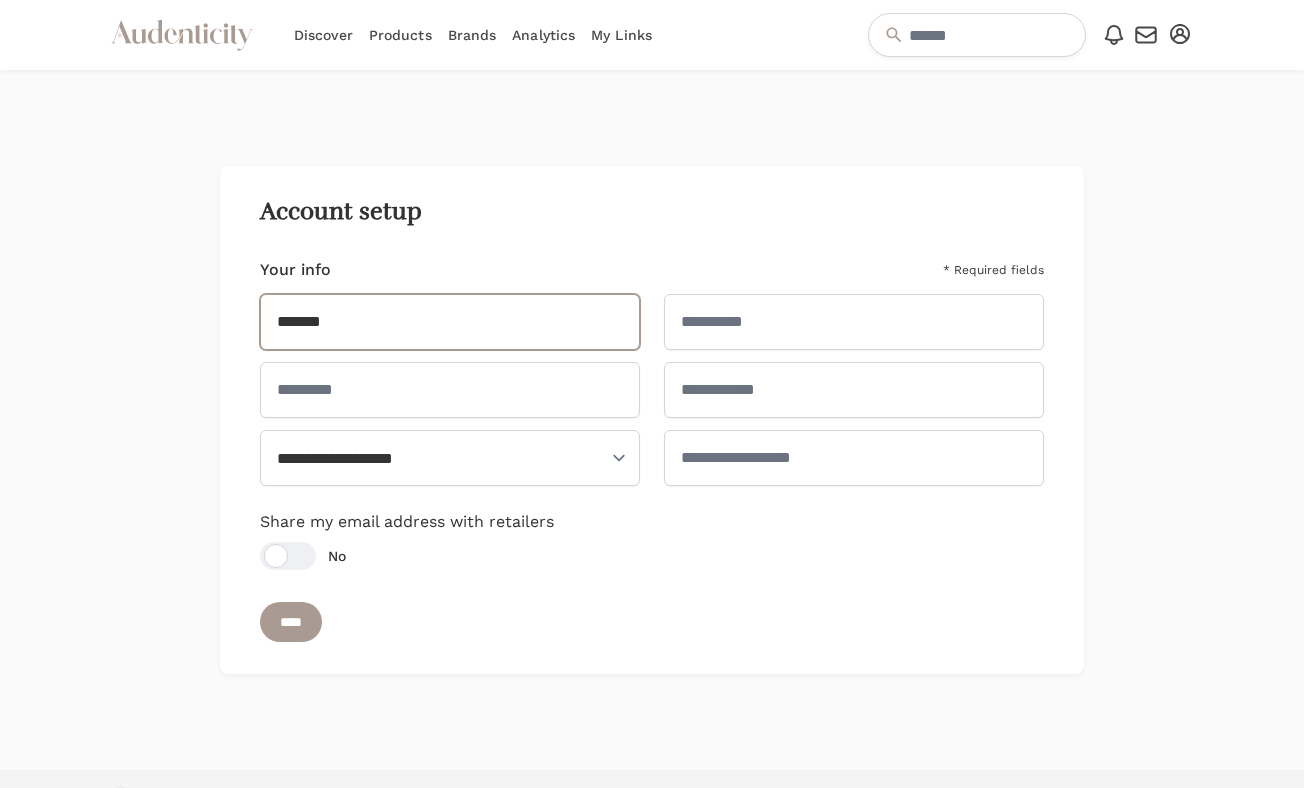 type on "*******" 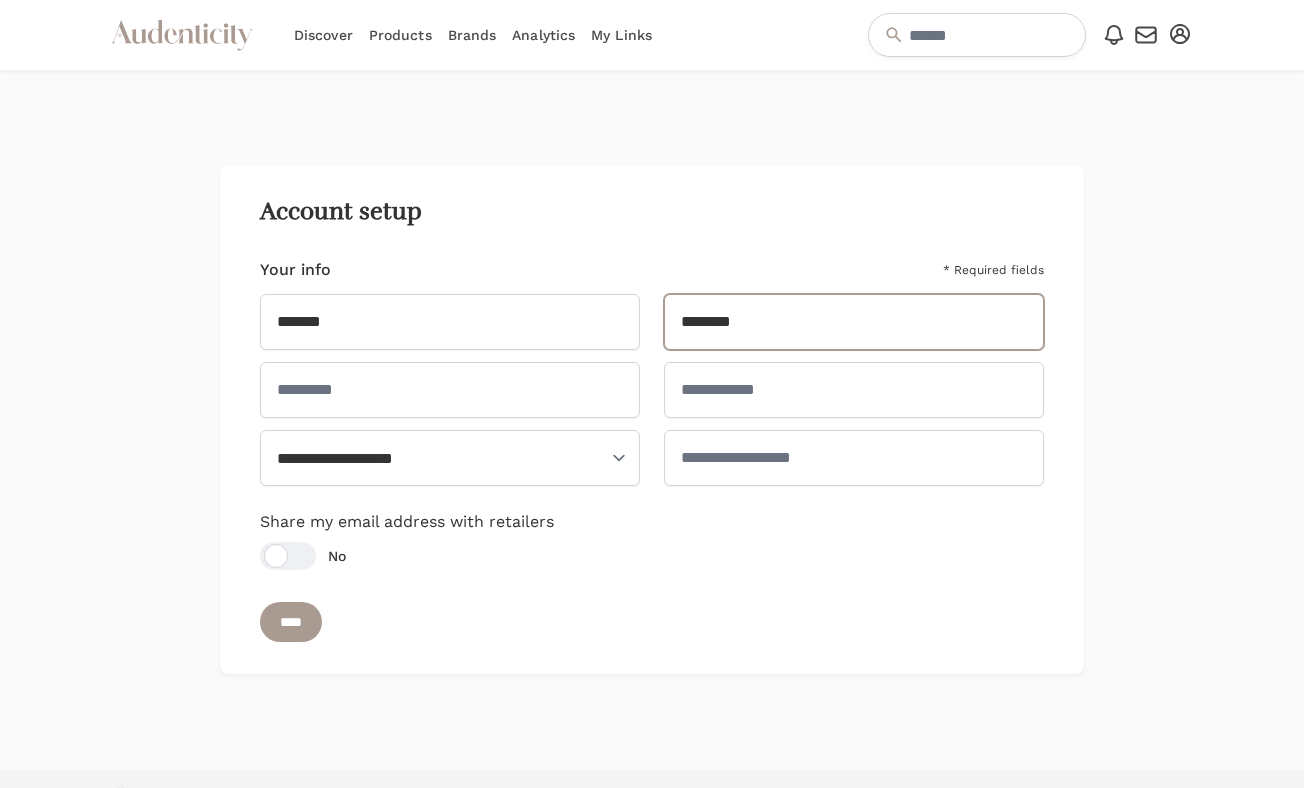 type on "********" 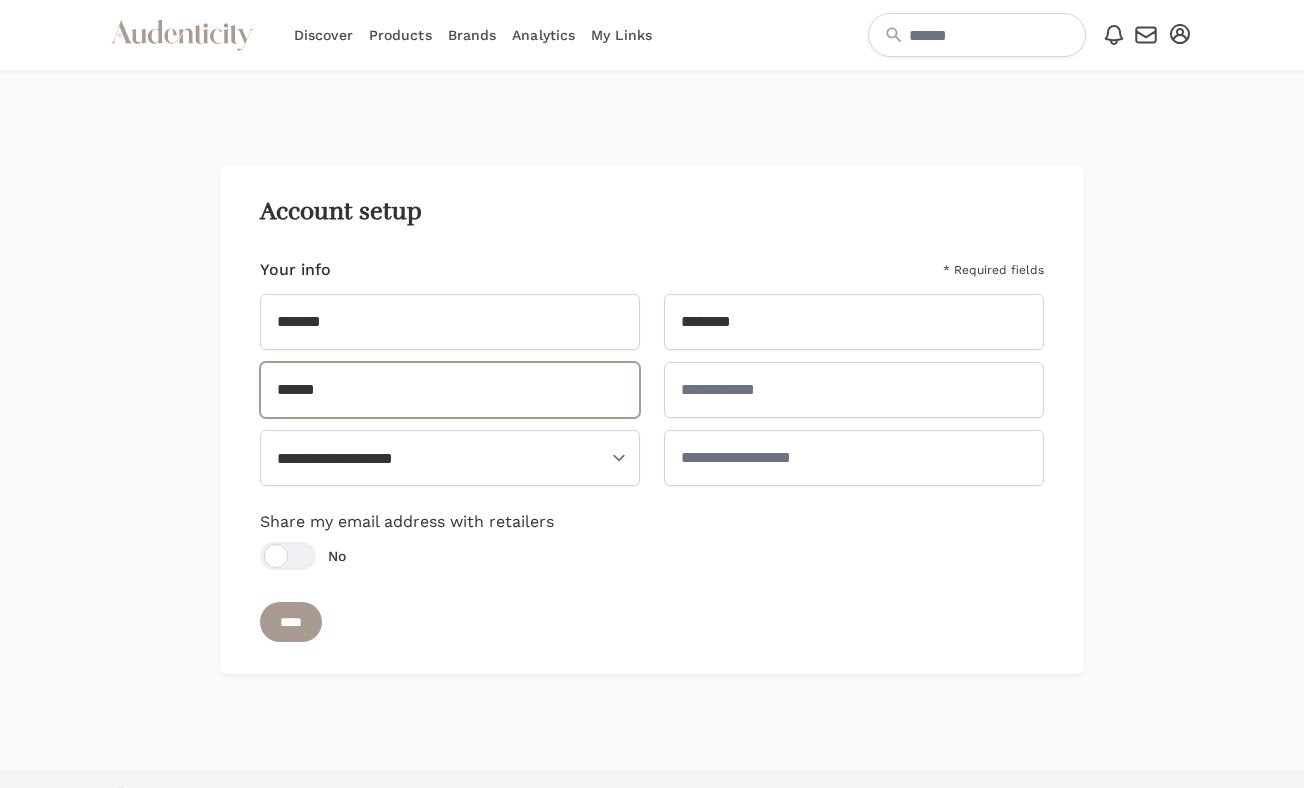 type on "******" 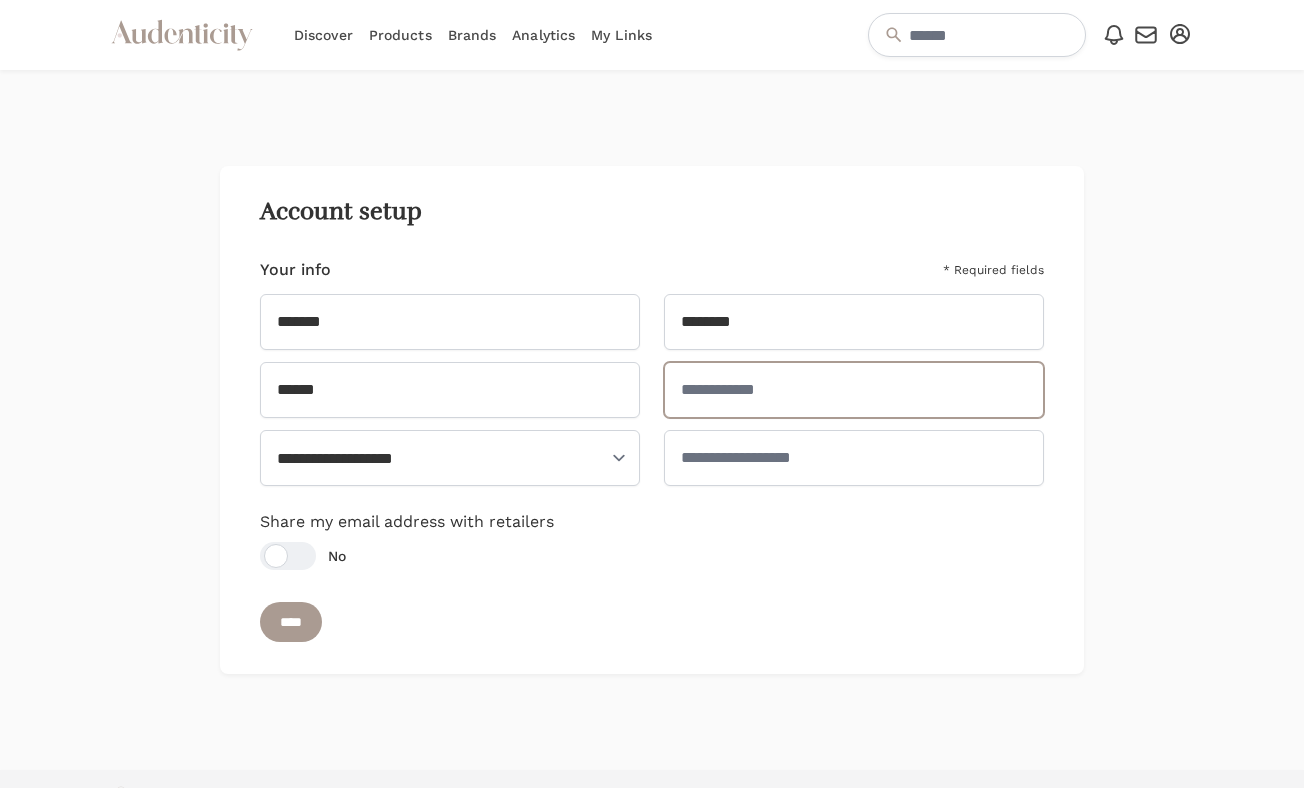 click at bounding box center [854, 390] 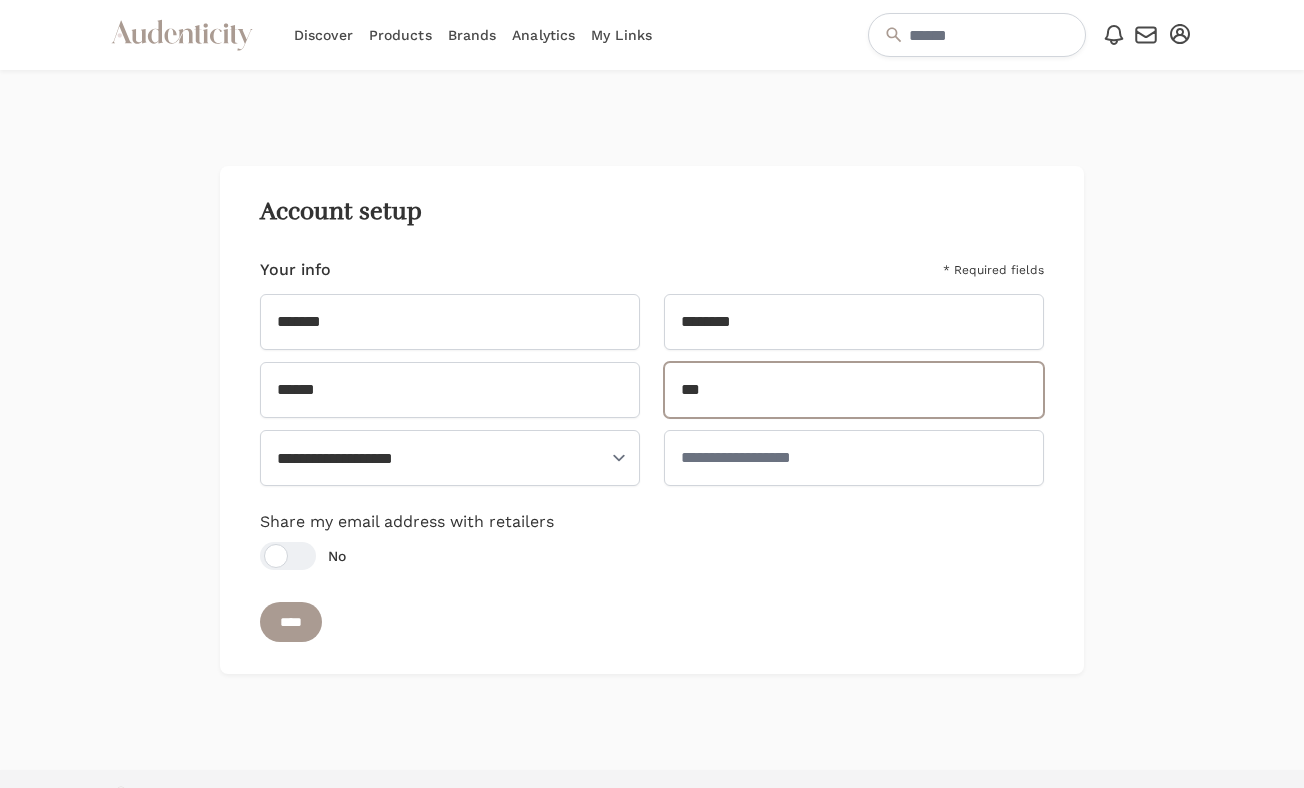 type on "***" 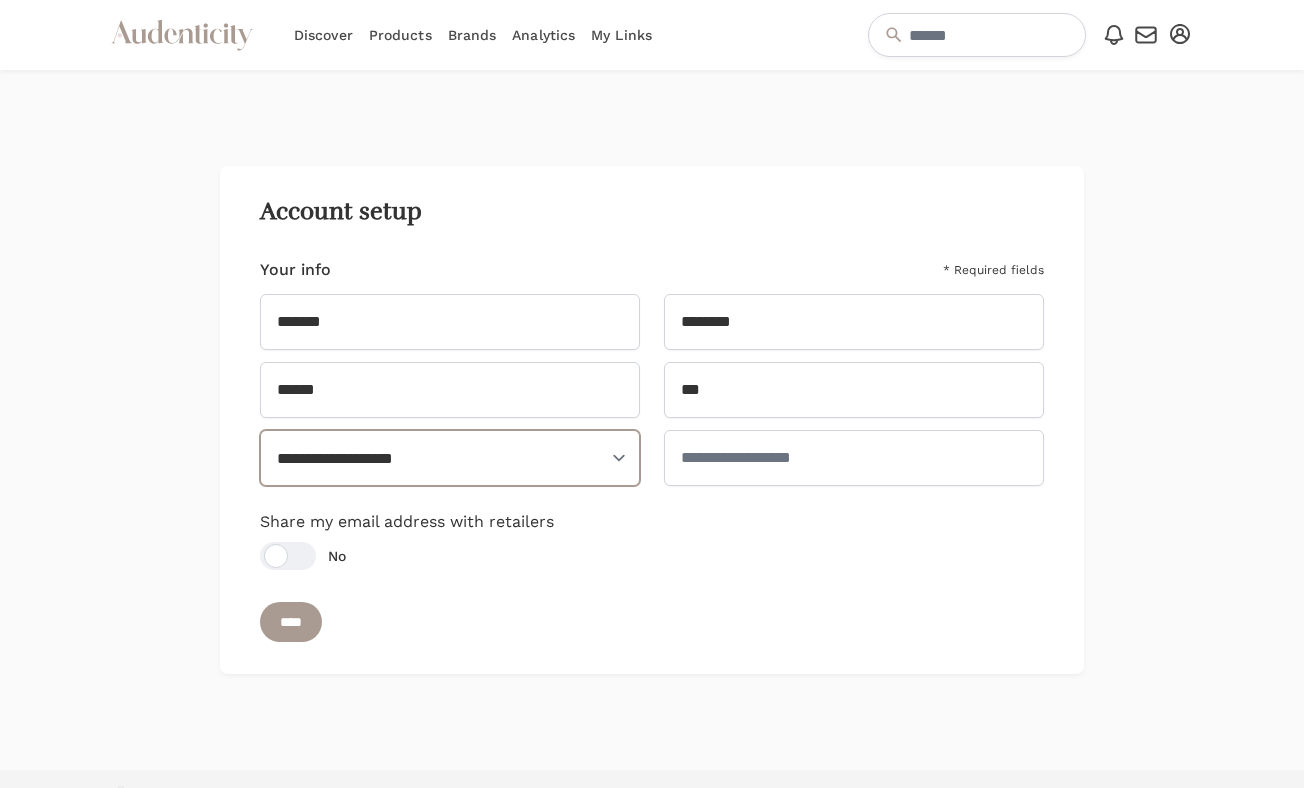 click on "**********" at bounding box center (450, 458) 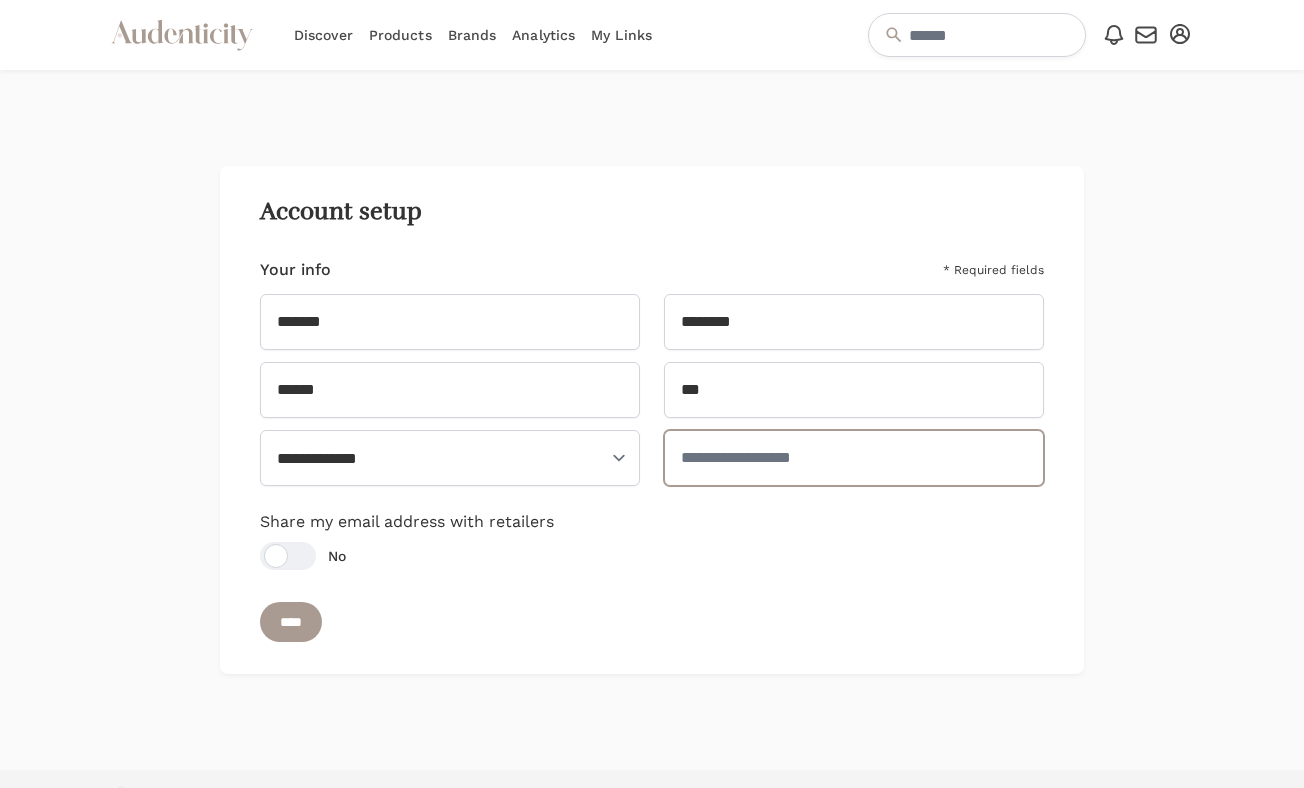 click at bounding box center [854, 458] 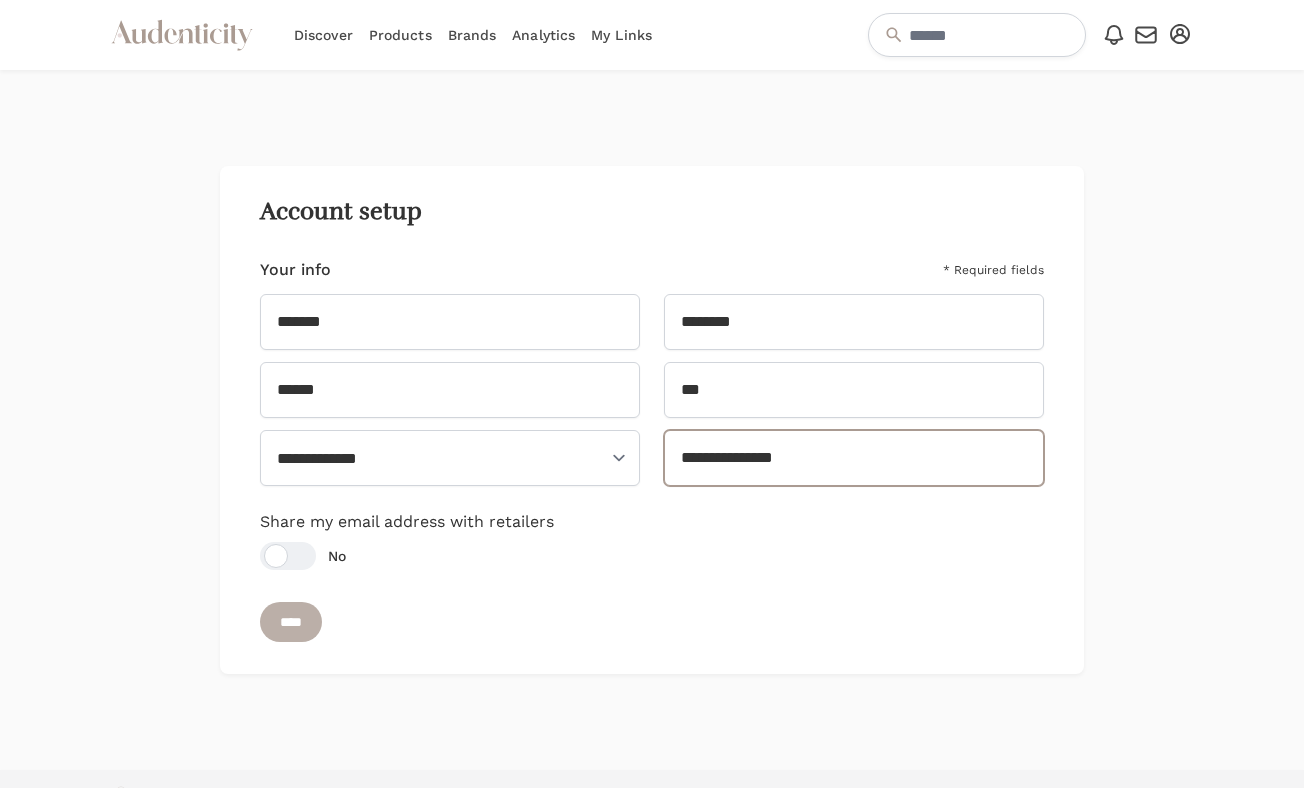 type on "**********" 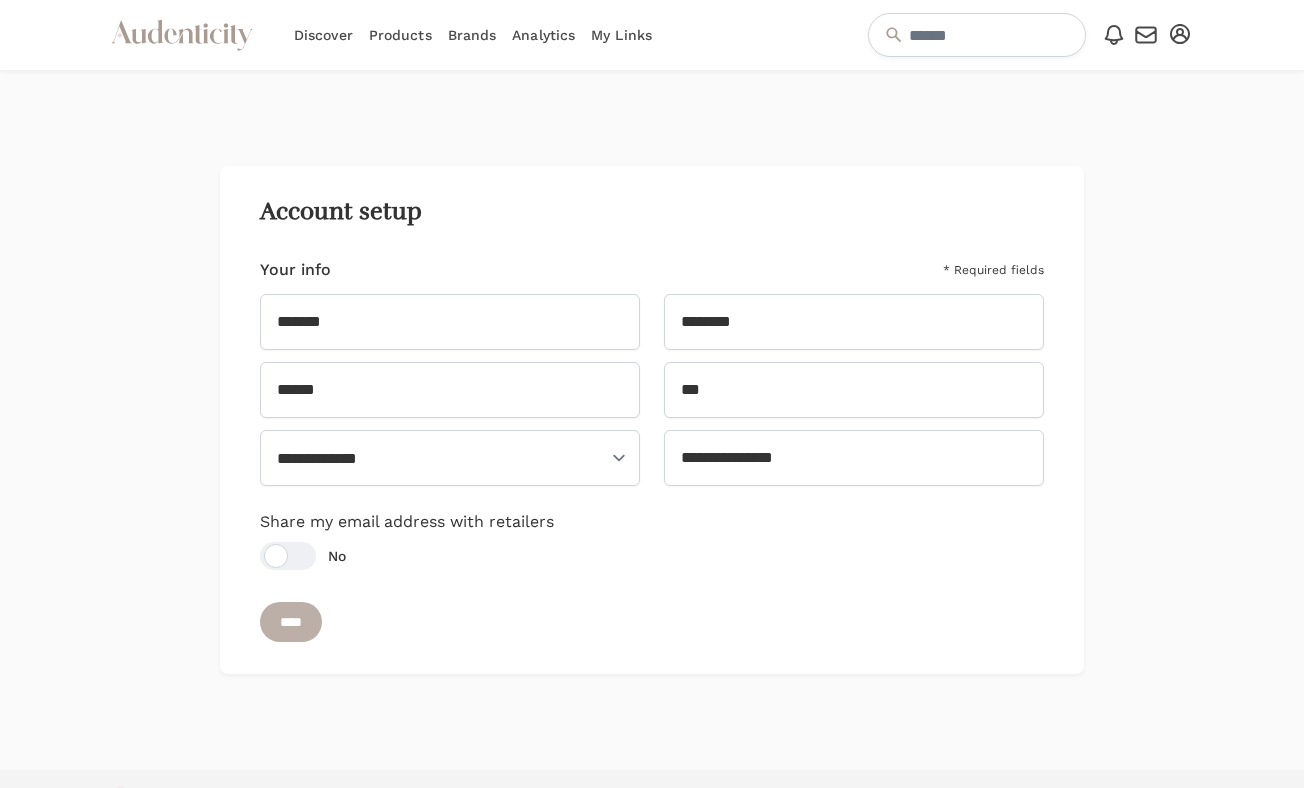 click on "****" at bounding box center (291, 622) 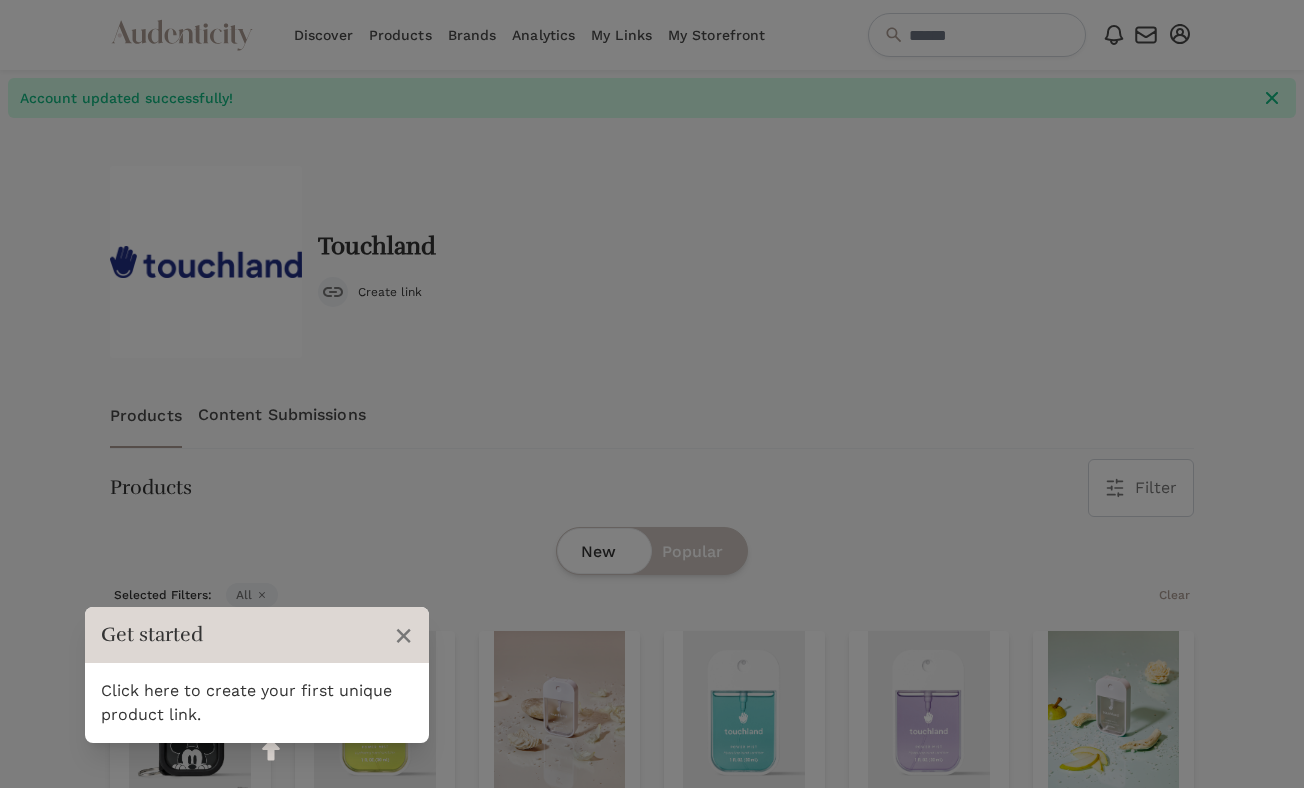 click on "Click here to create your first unique product link." at bounding box center [257, 703] 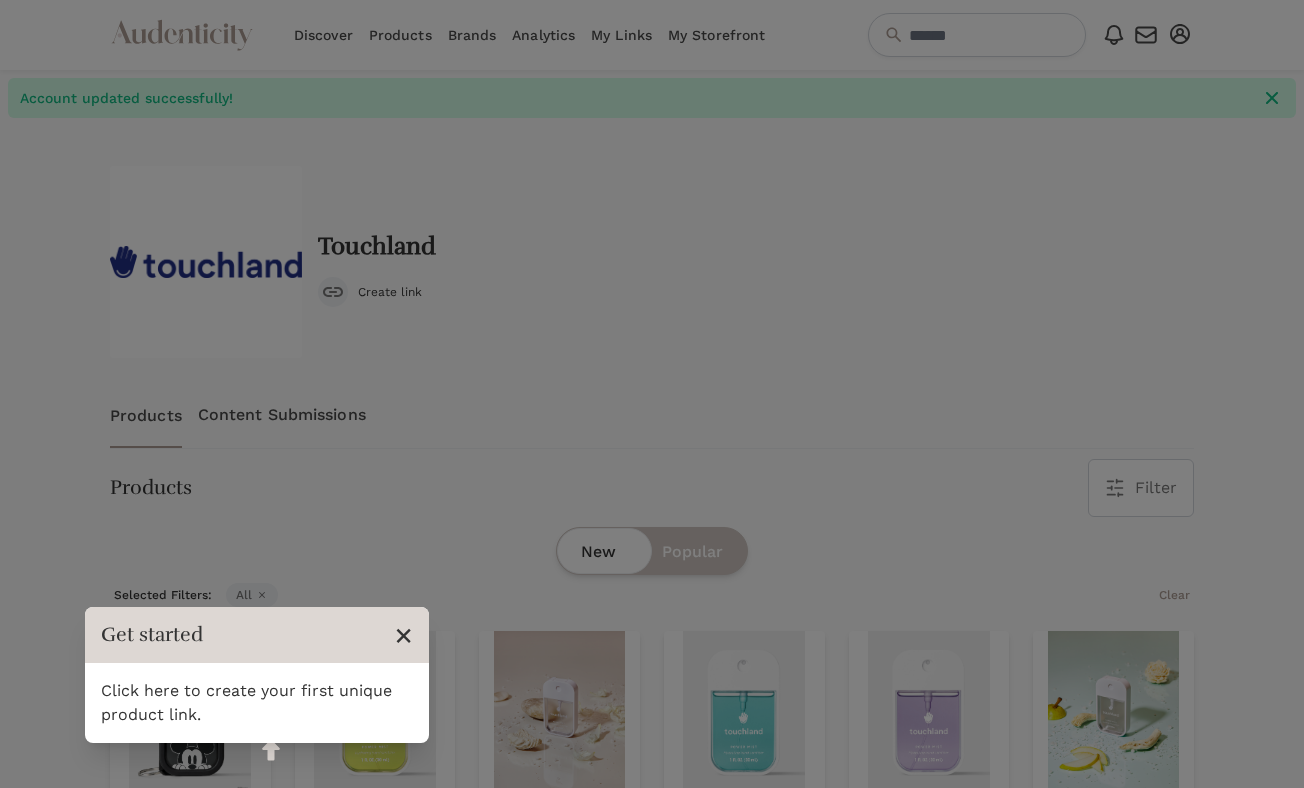 click on "×" at bounding box center (403, 635) 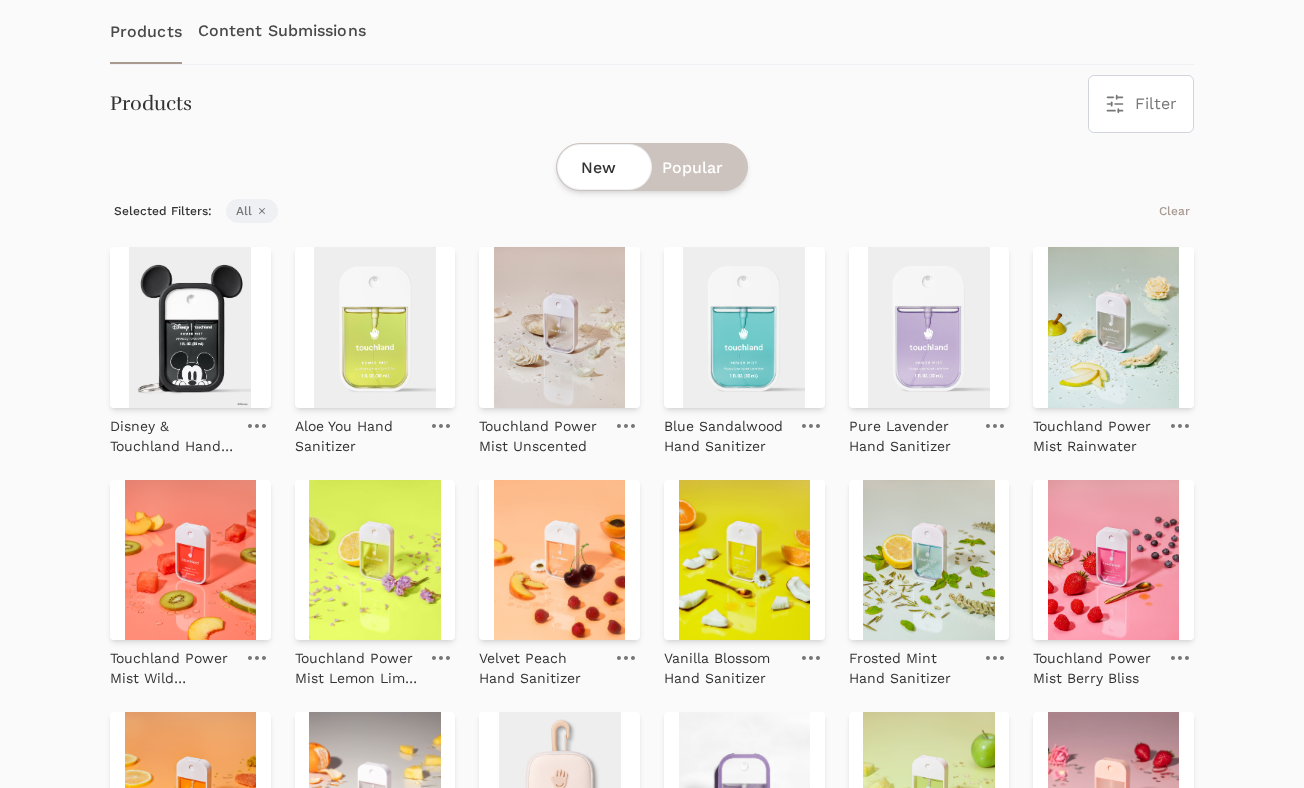 scroll, scrollTop: 388, scrollLeft: 0, axis: vertical 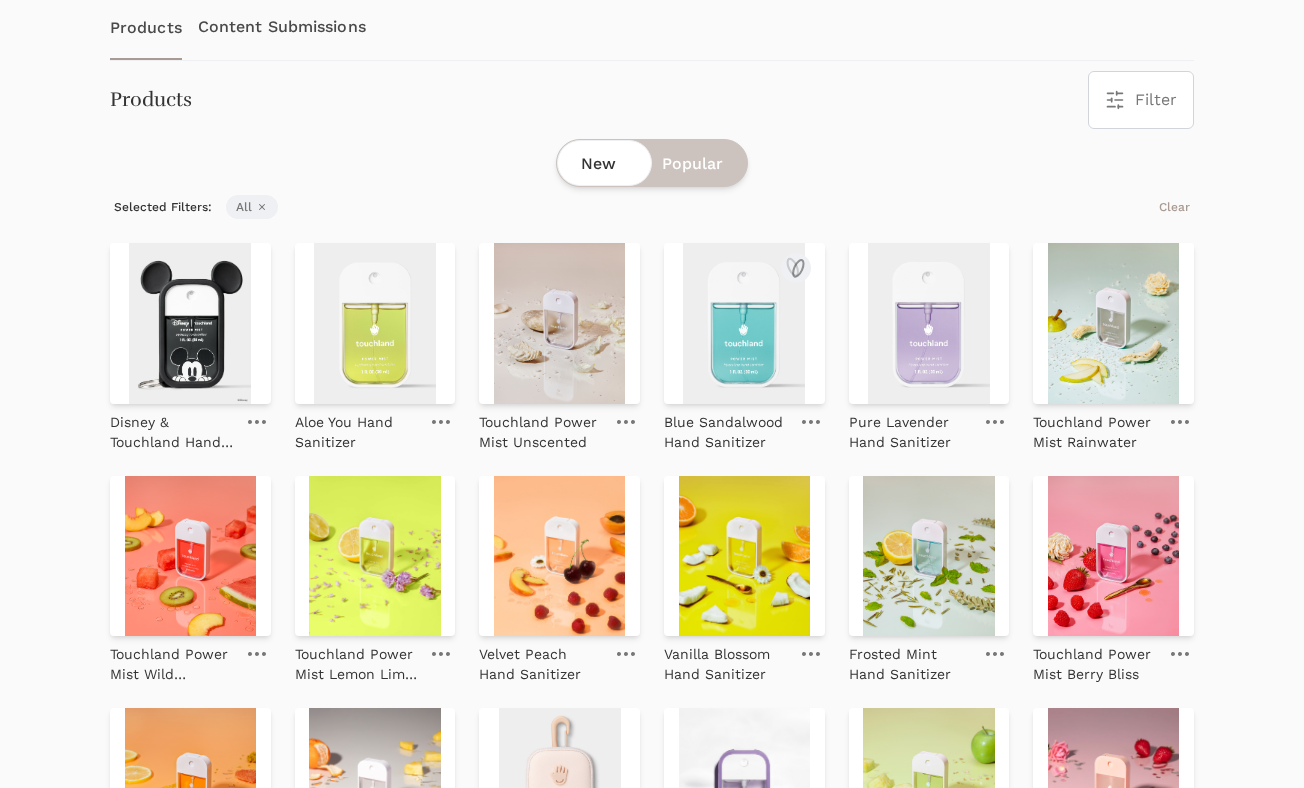 click at bounding box center [744, 323] 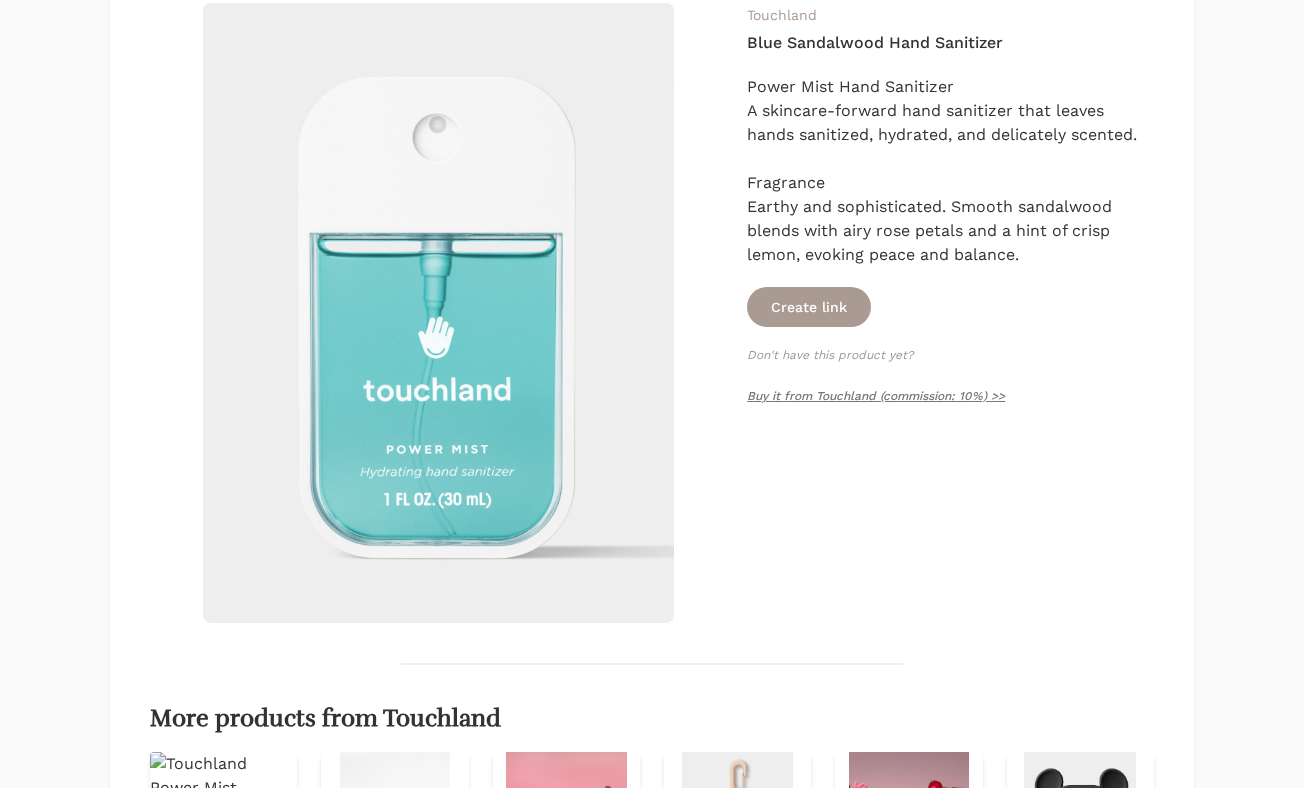scroll, scrollTop: 279, scrollLeft: 0, axis: vertical 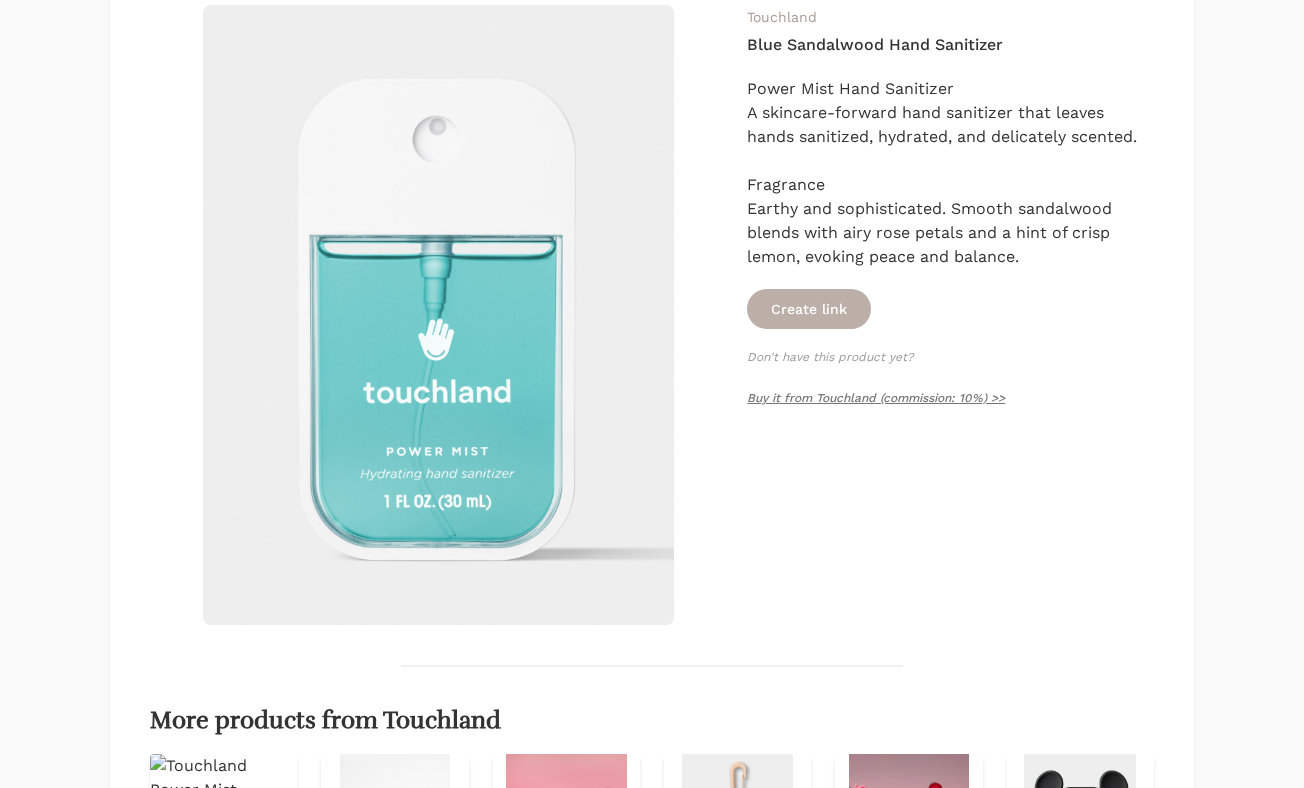 click on "Create link" at bounding box center (809, 309) 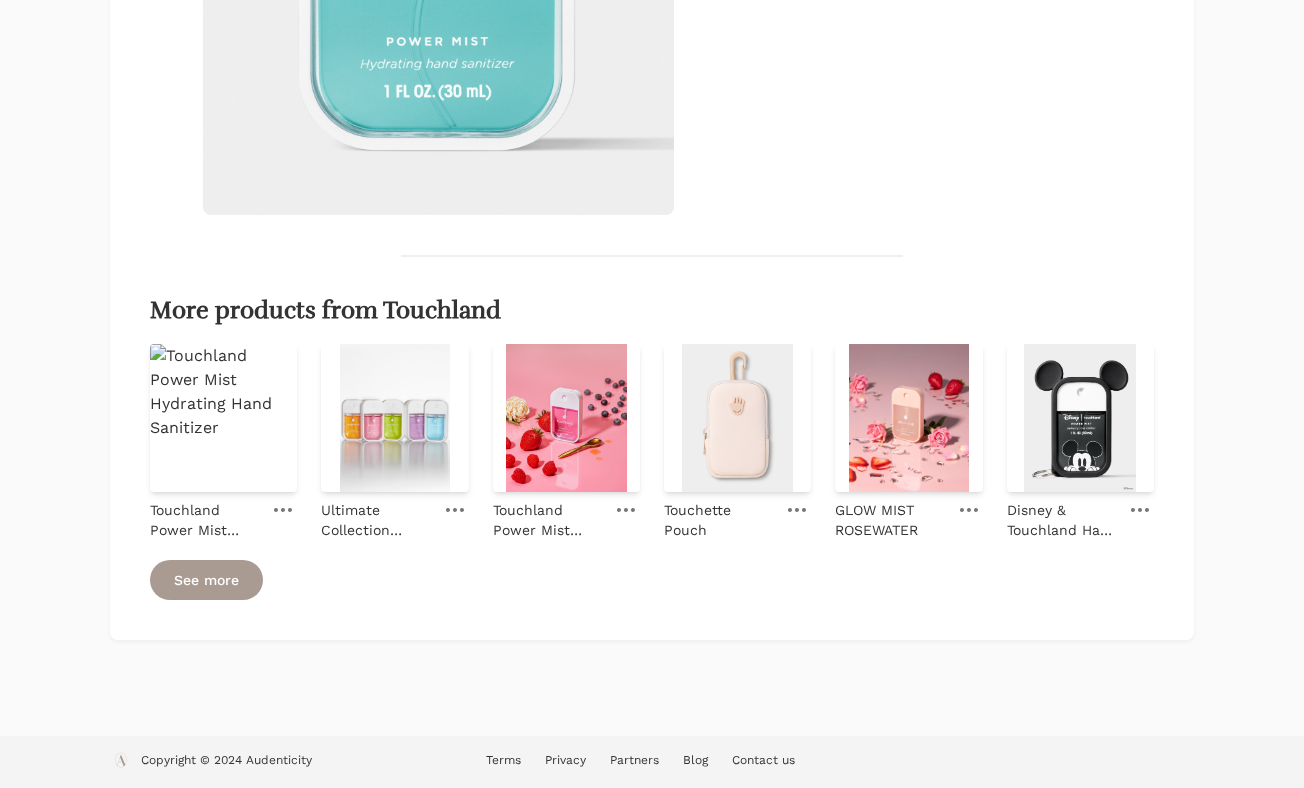 scroll, scrollTop: 0, scrollLeft: 0, axis: both 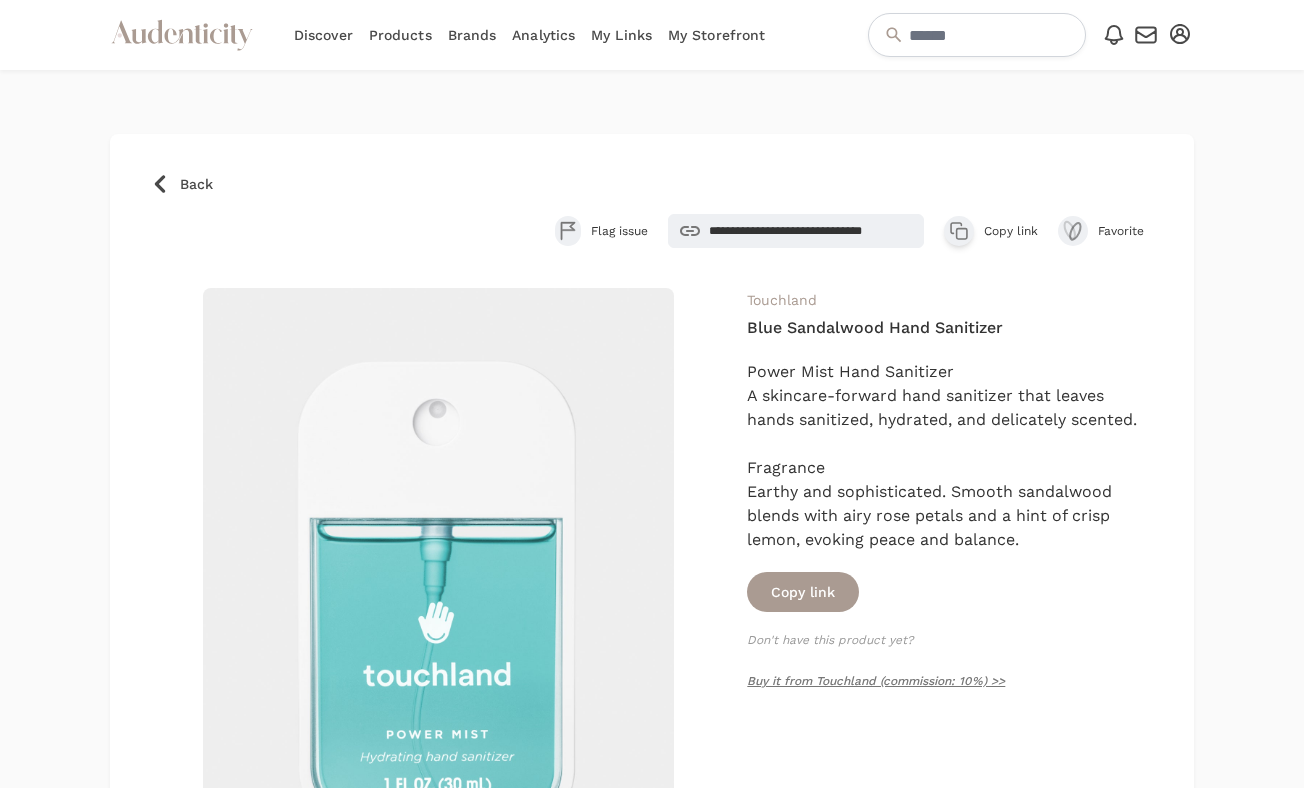 click on "Analytics" at bounding box center (543, 35) 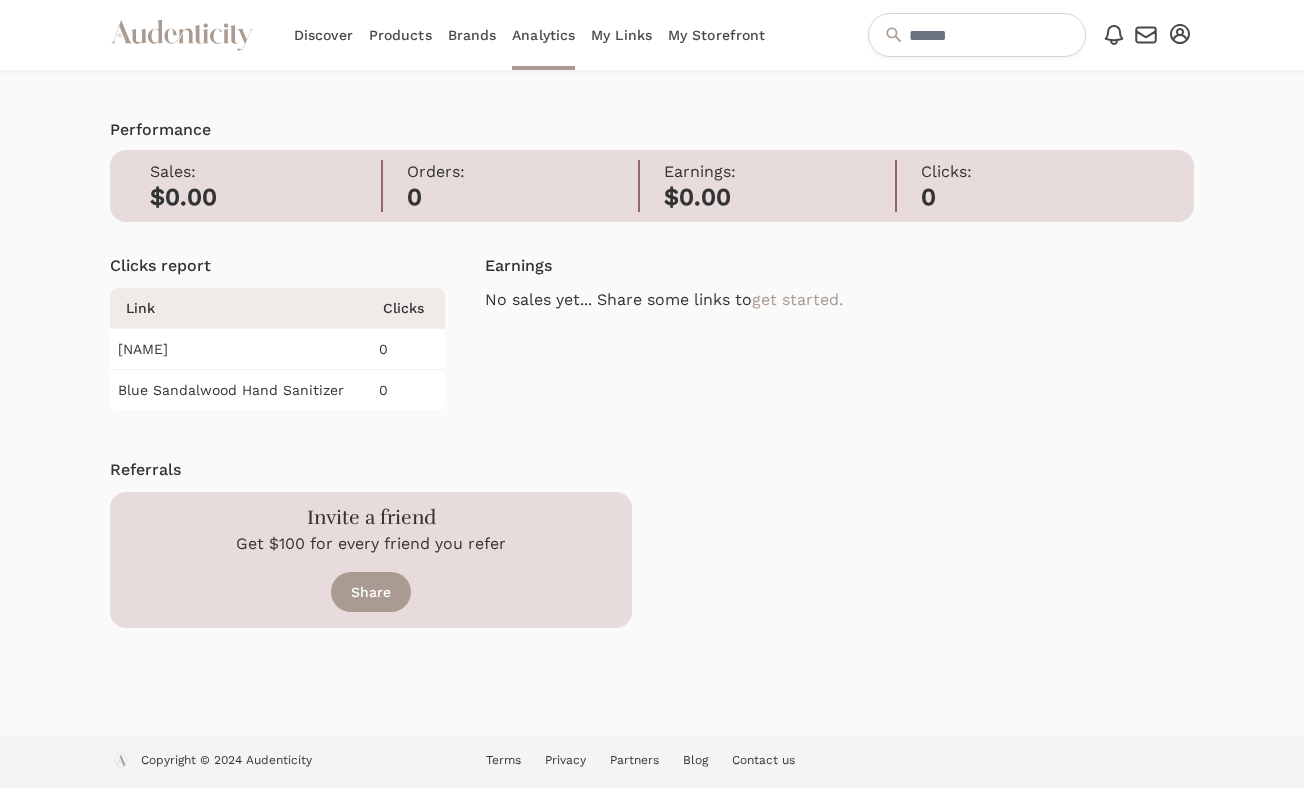 click on "Products" at bounding box center (400, 35) 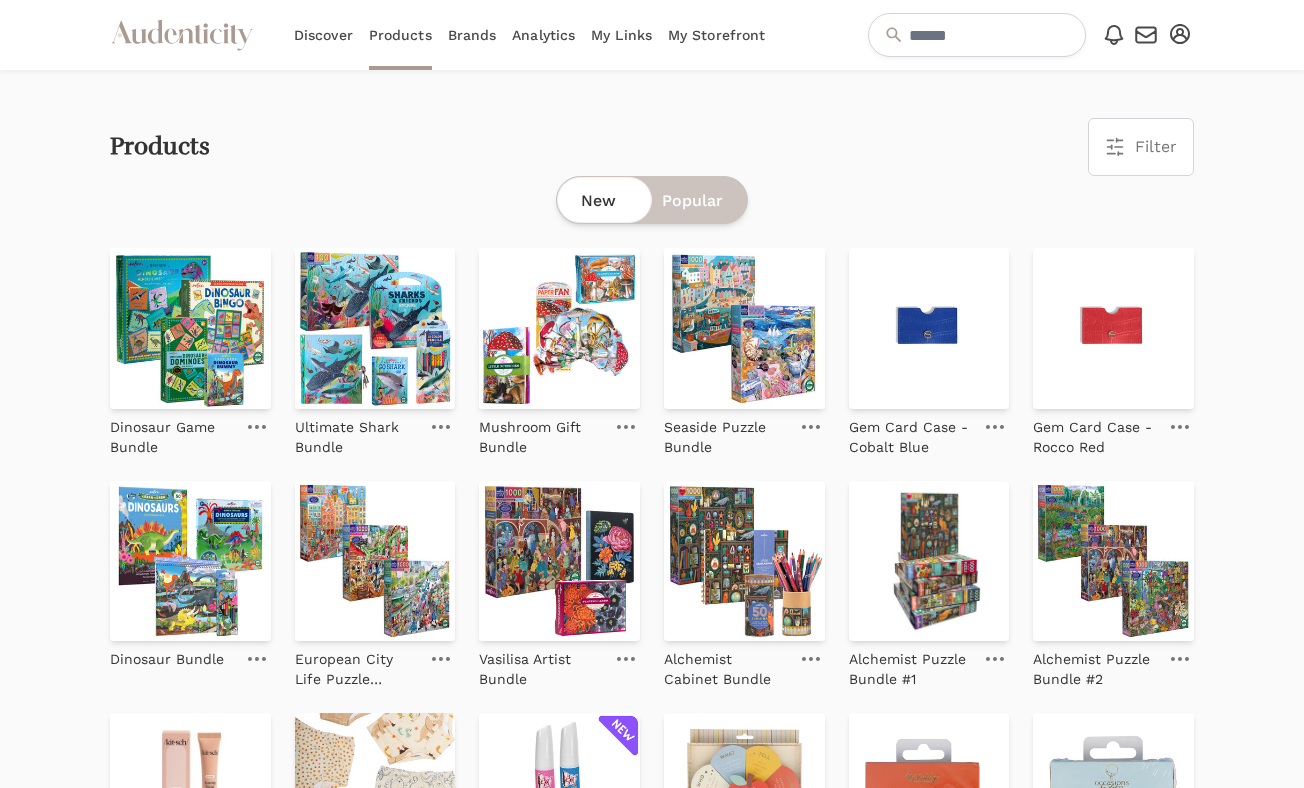 click on "Discover
Products
Brands
Analytics
My Links
My Storefront" at bounding box center [529, 35] 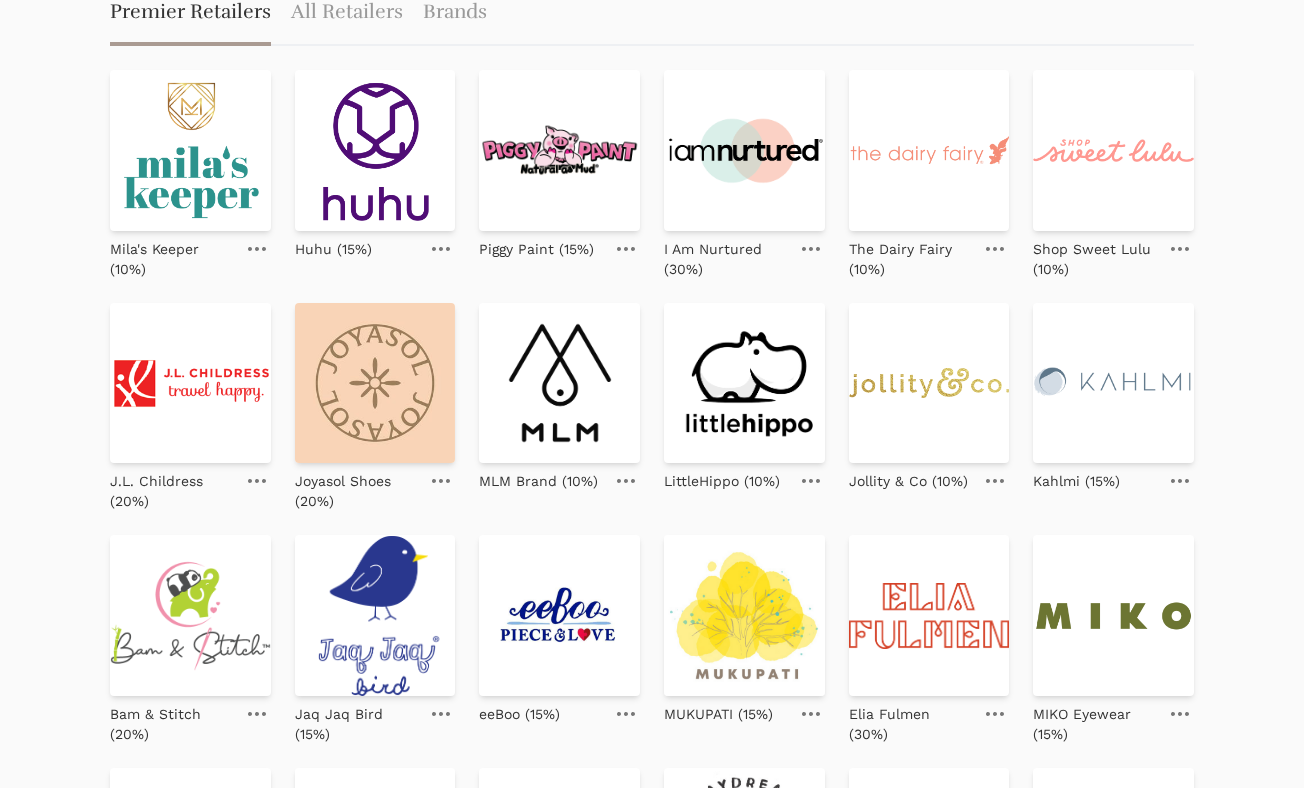 scroll, scrollTop: 0, scrollLeft: 0, axis: both 